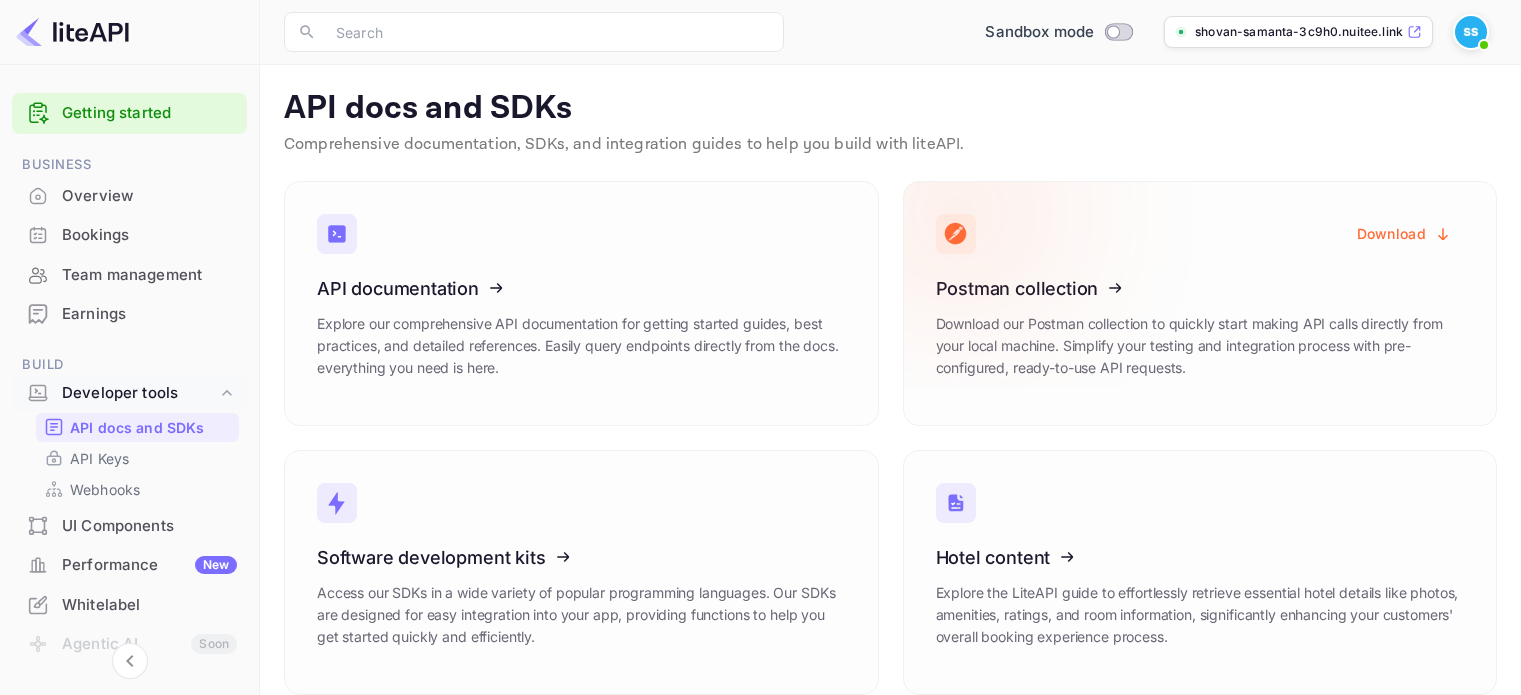 scroll, scrollTop: 24, scrollLeft: 0, axis: vertical 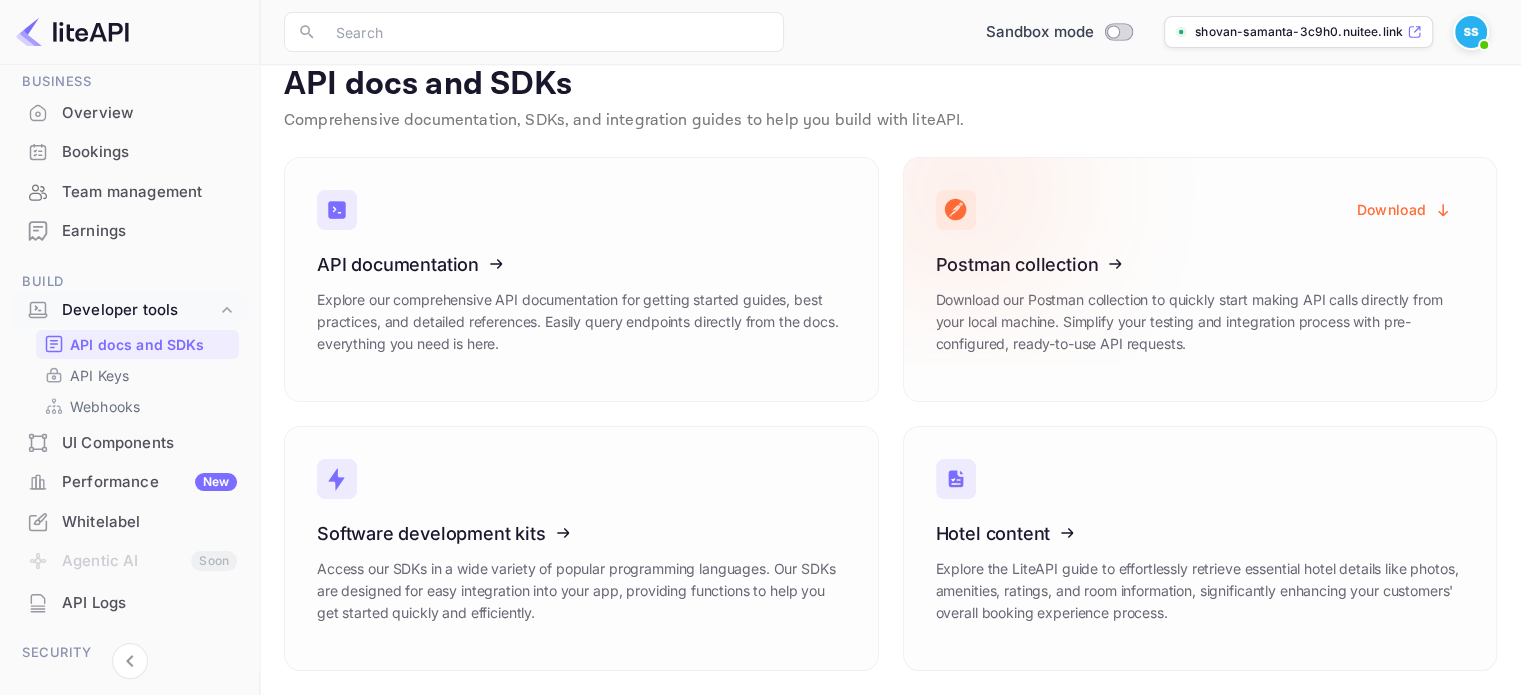 click 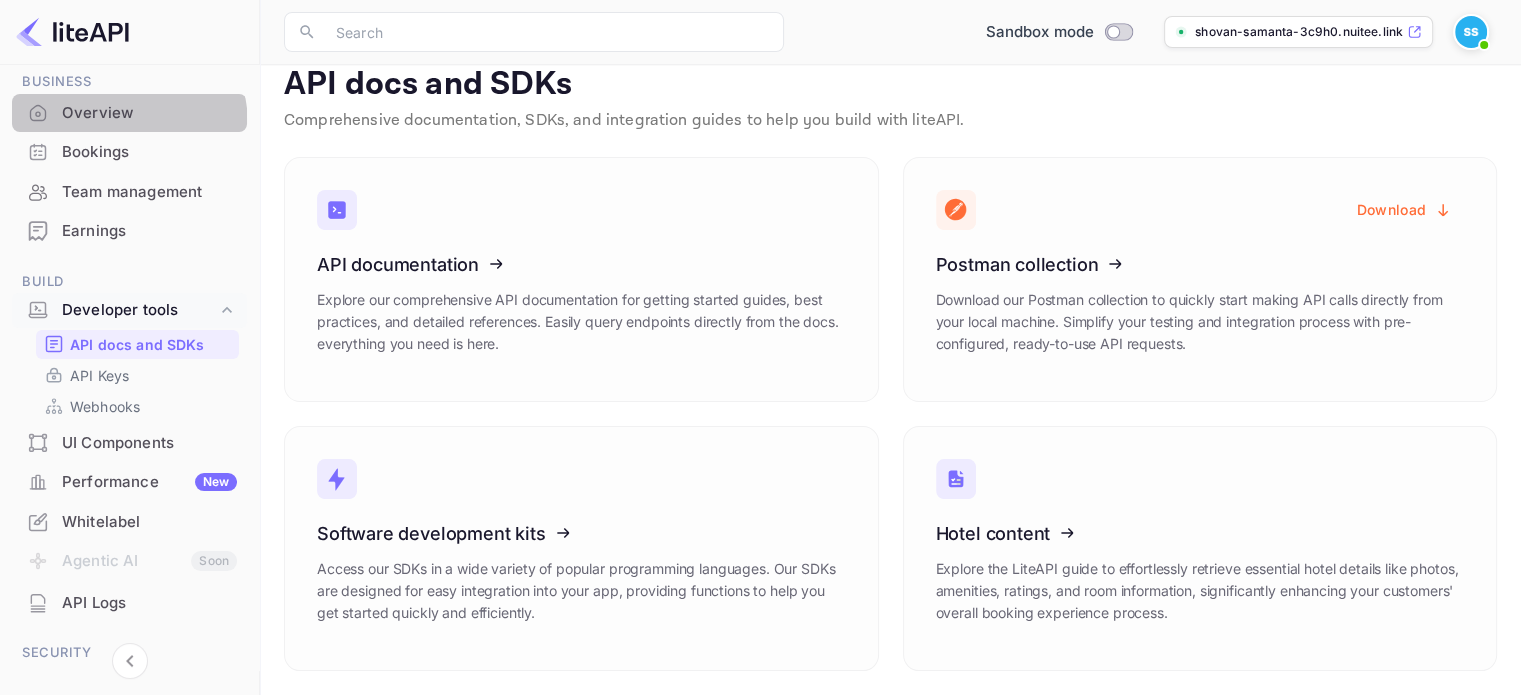 click on "Overview" at bounding box center [149, 113] 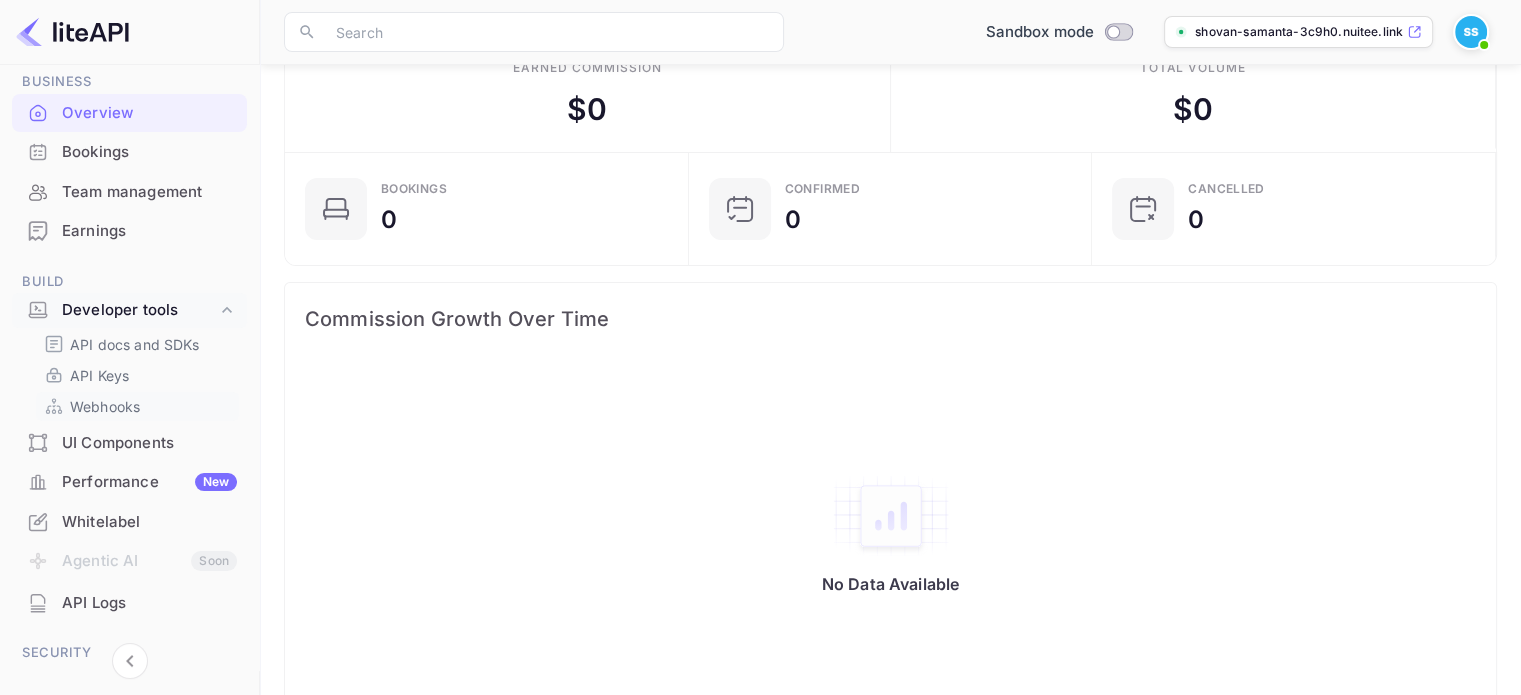 scroll, scrollTop: 300, scrollLeft: 0, axis: vertical 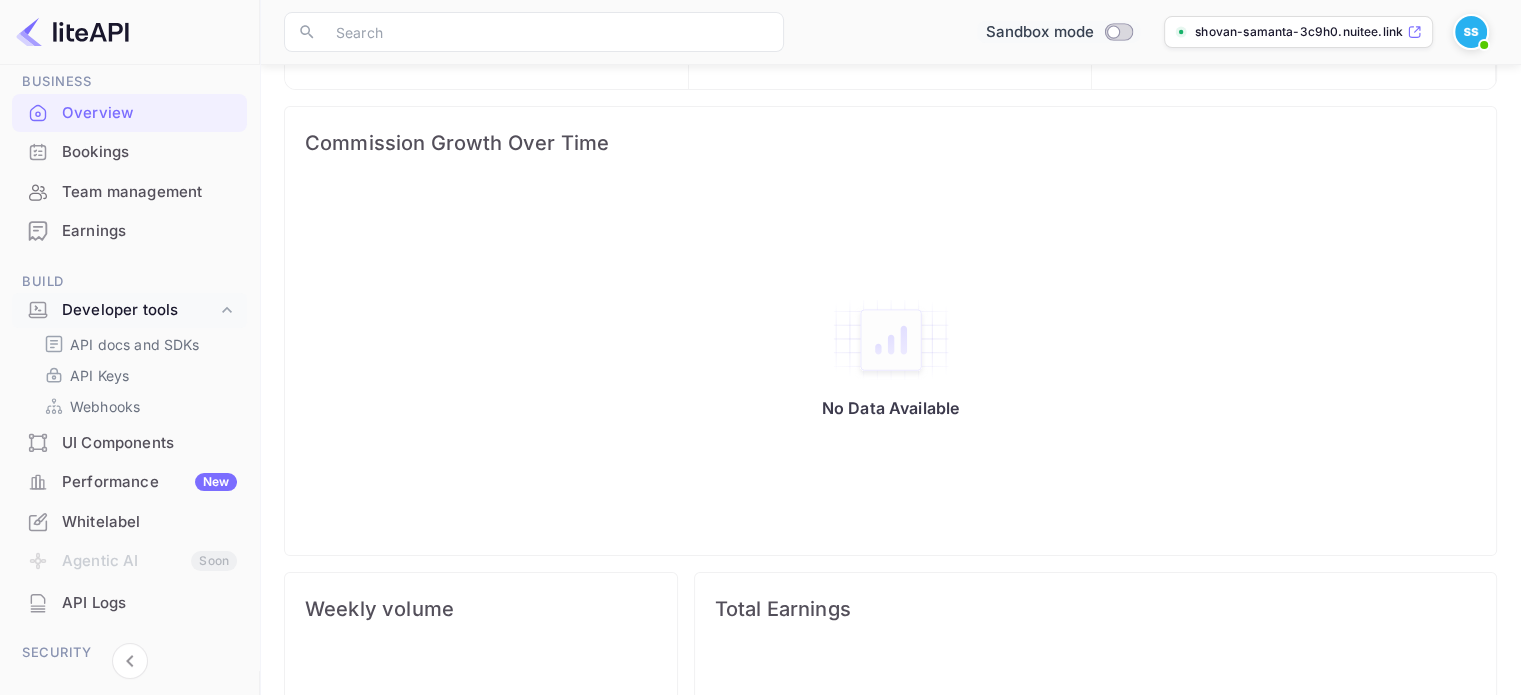 click at bounding box center [1114, 31] 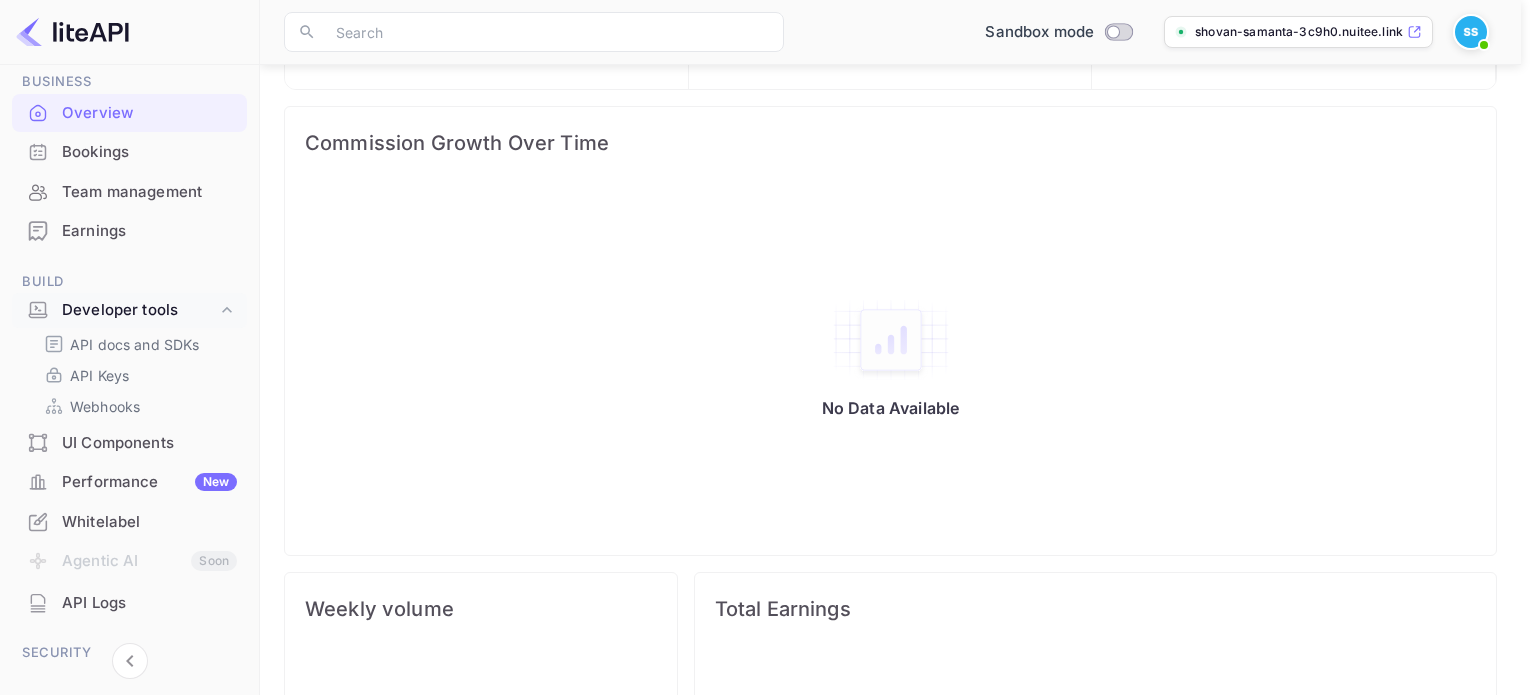 click on "Add Payment Method" at bounding box center (761, 1732) 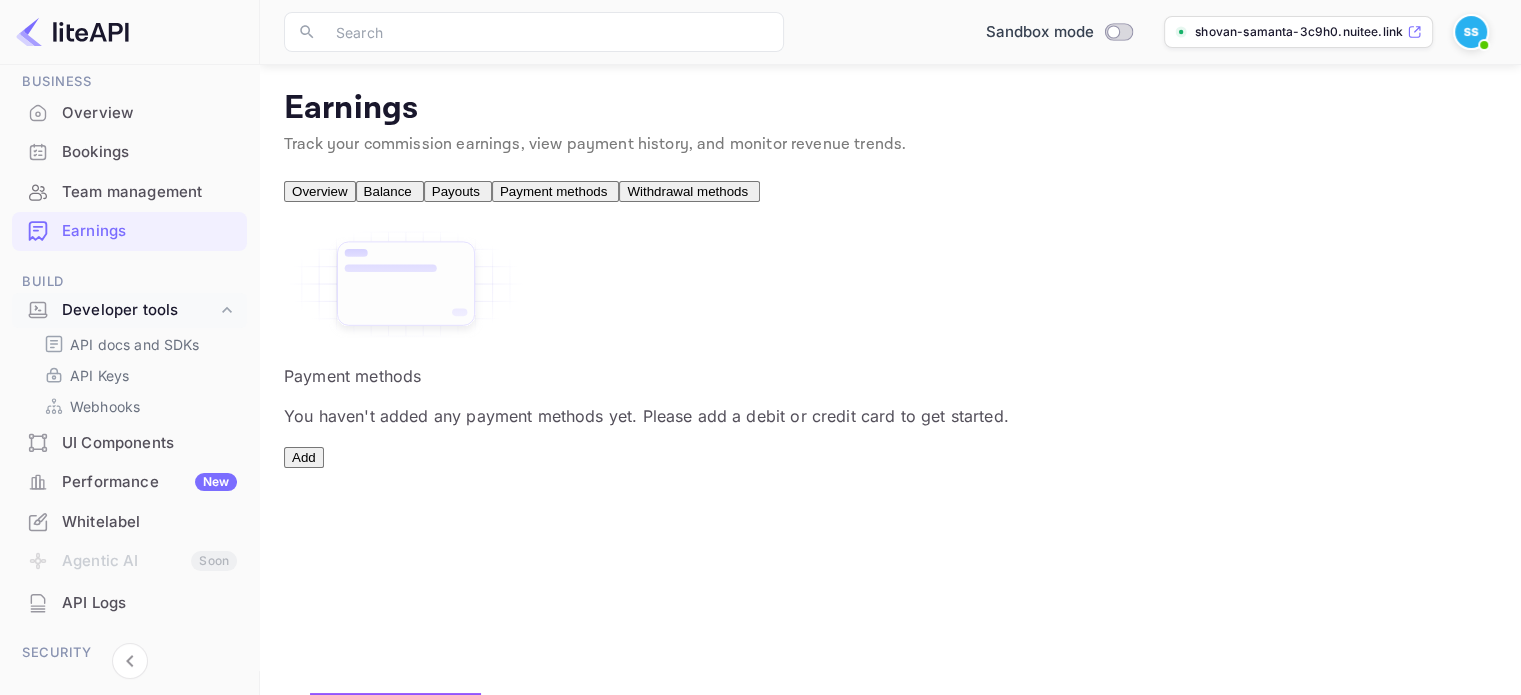 scroll, scrollTop: 52, scrollLeft: 0, axis: vertical 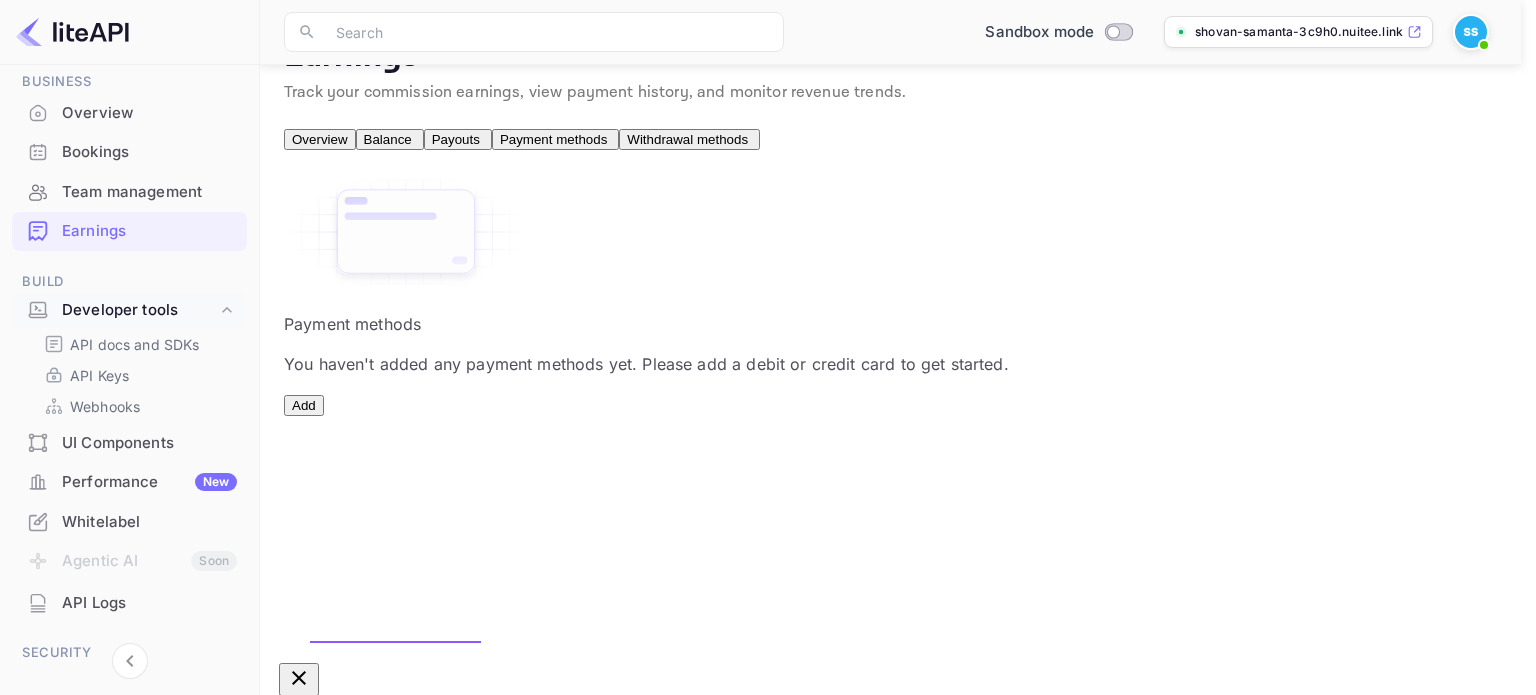 click on "Submit" at bounding box center [1124, 833] 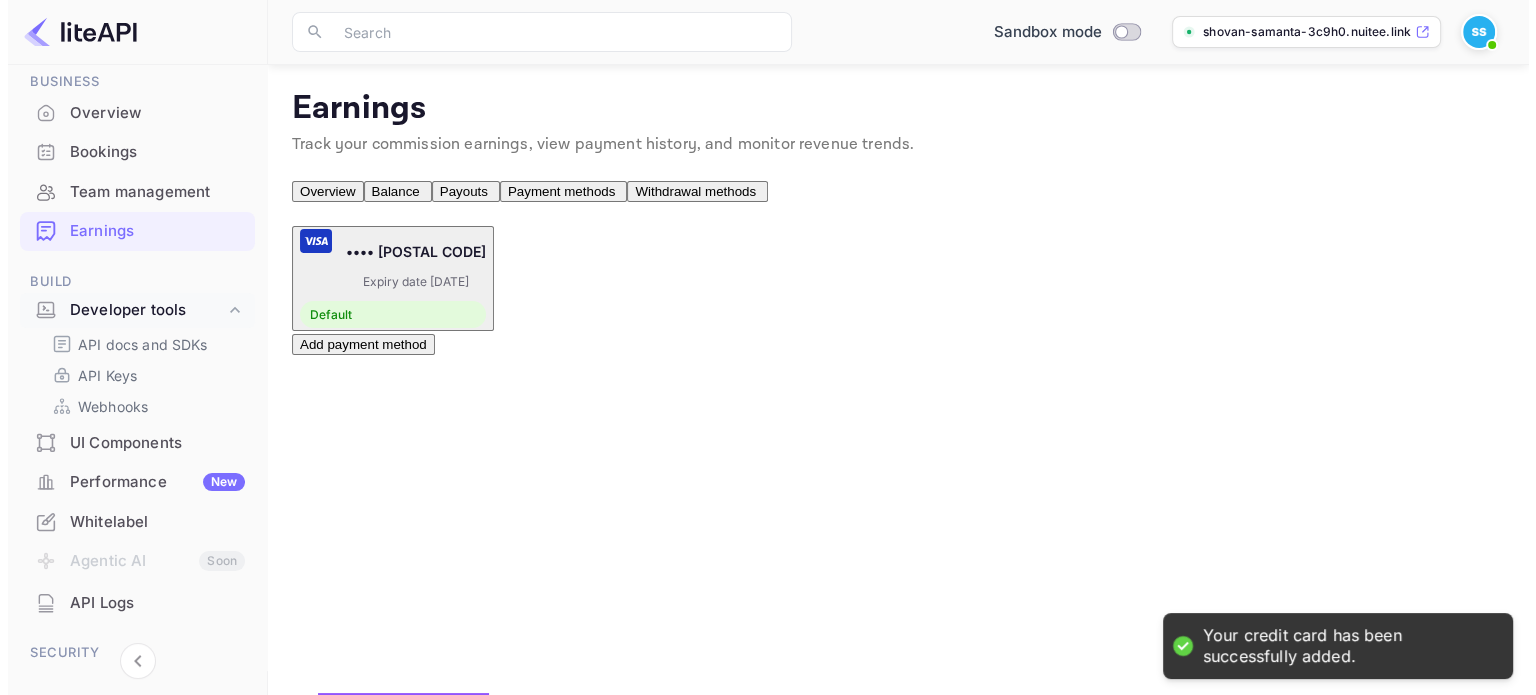 scroll, scrollTop: 0, scrollLeft: 0, axis: both 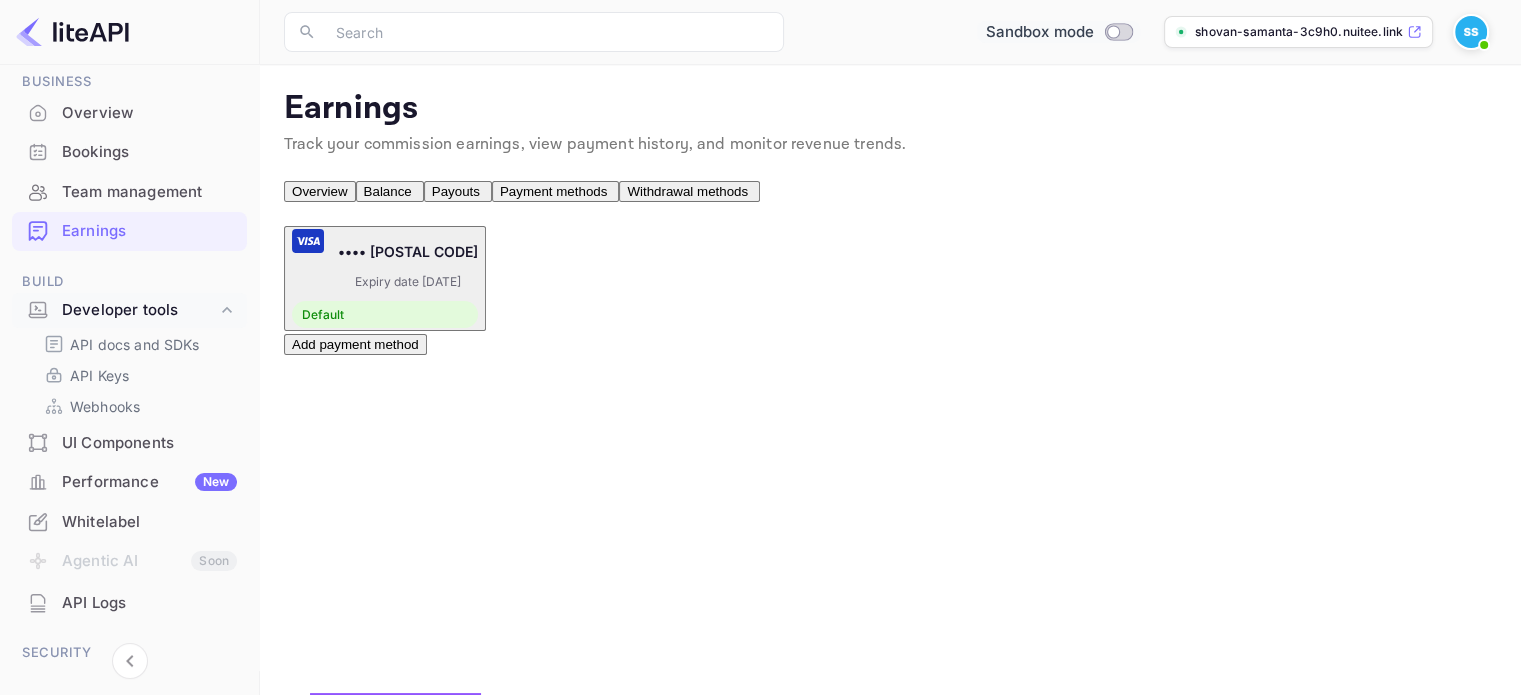 click at bounding box center (1114, 31) 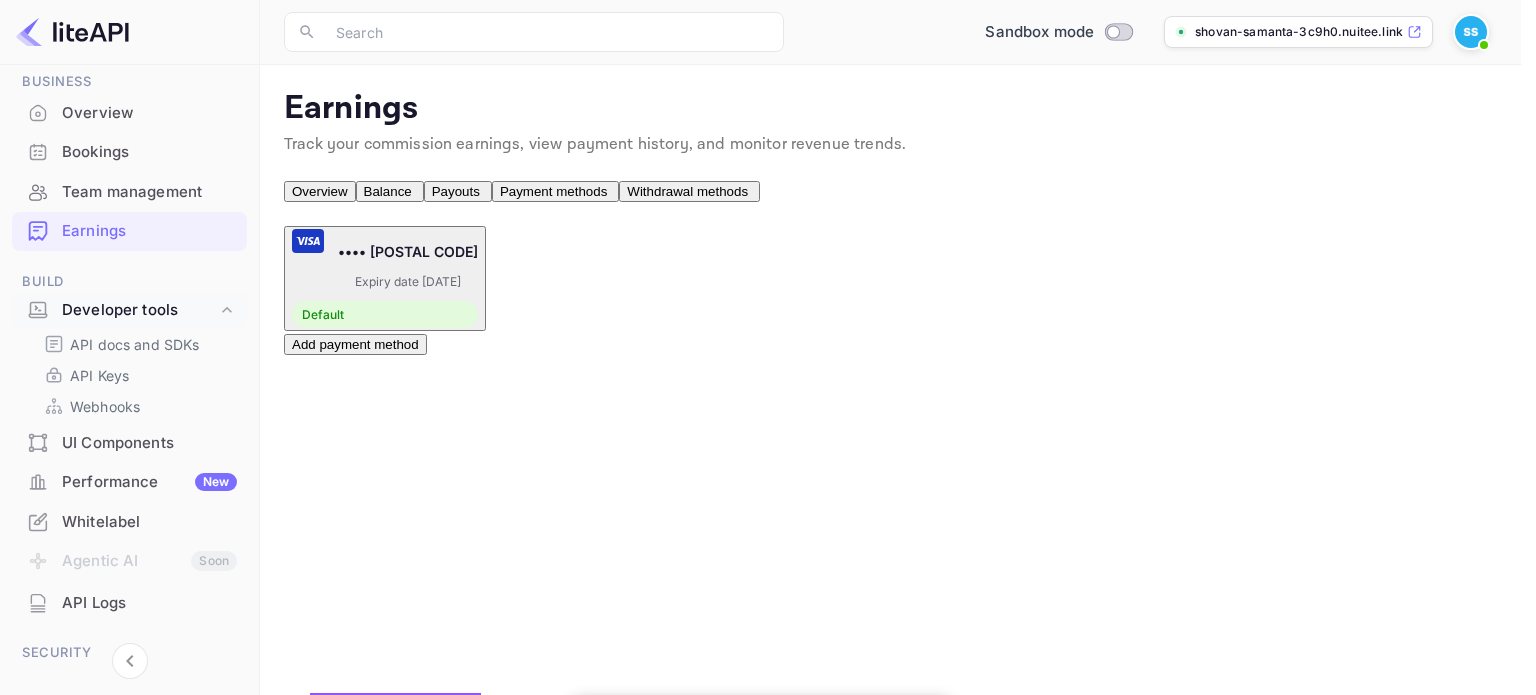 click on "Add Payment Method" at bounding box center [761, 1145] 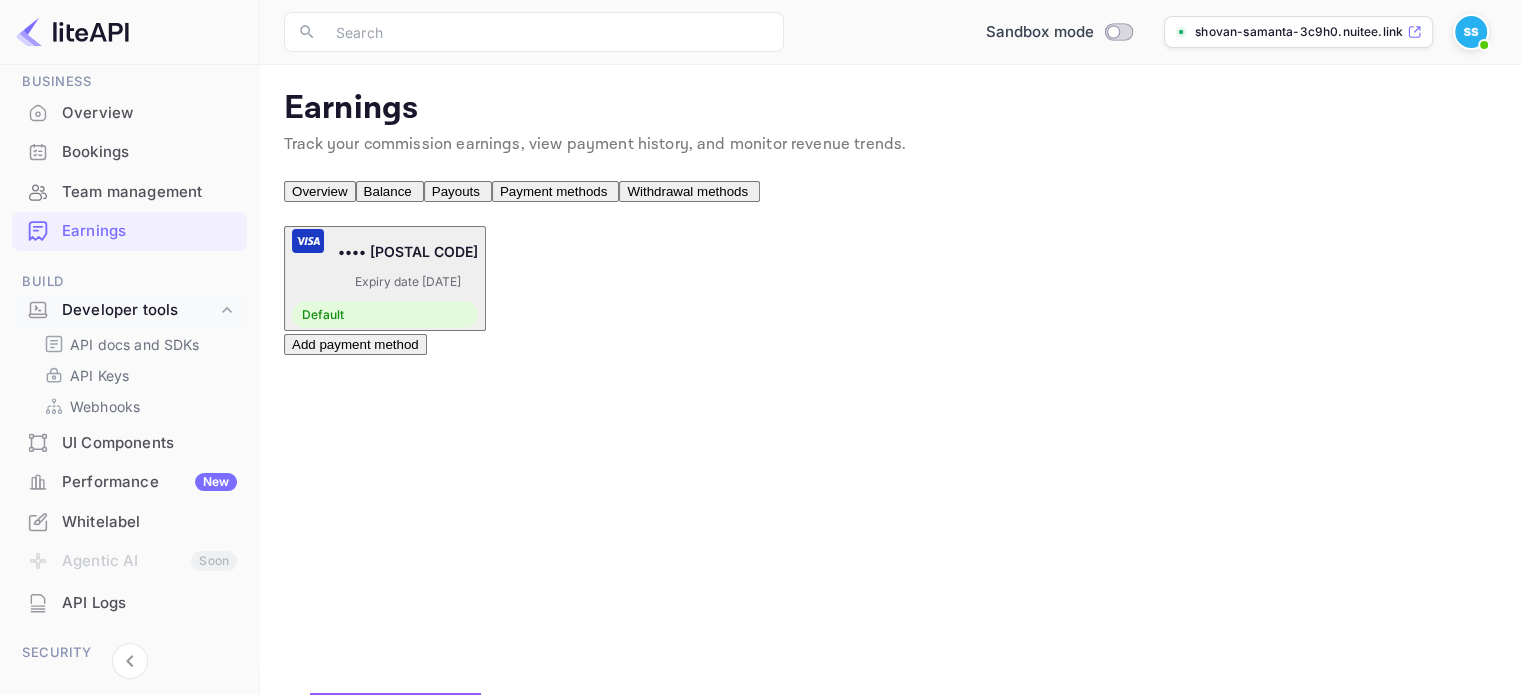 click on "Withdrawal methods" at bounding box center (687, 191) 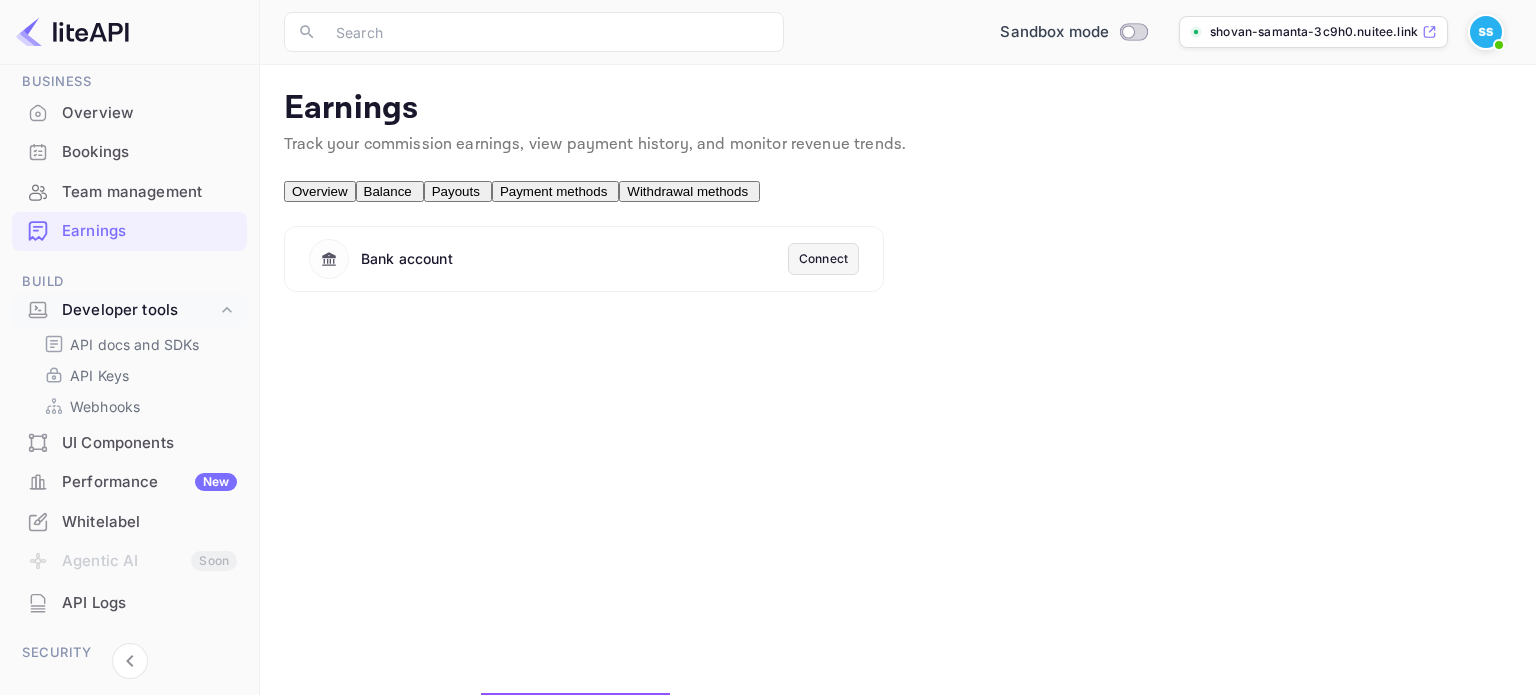 click on "Connect" at bounding box center [823, 259] 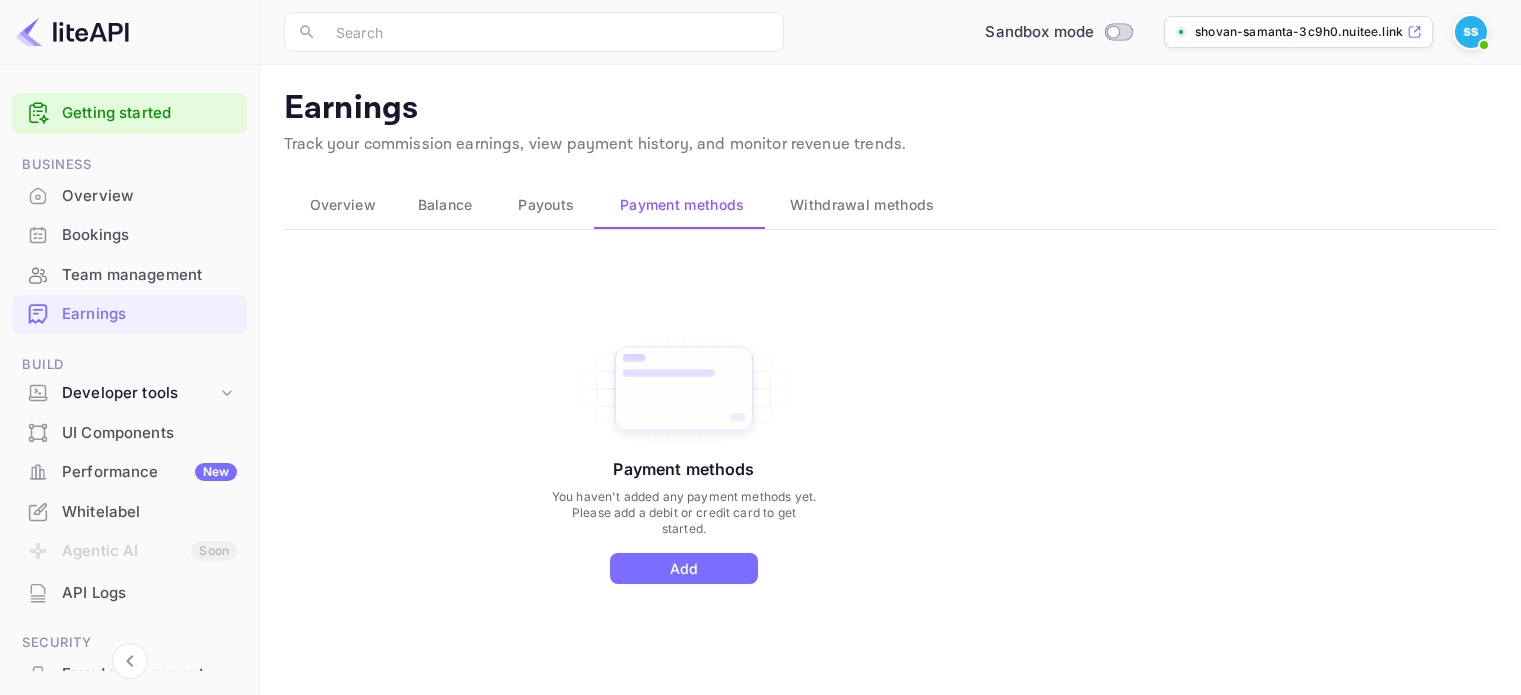 scroll, scrollTop: 0, scrollLeft: 0, axis: both 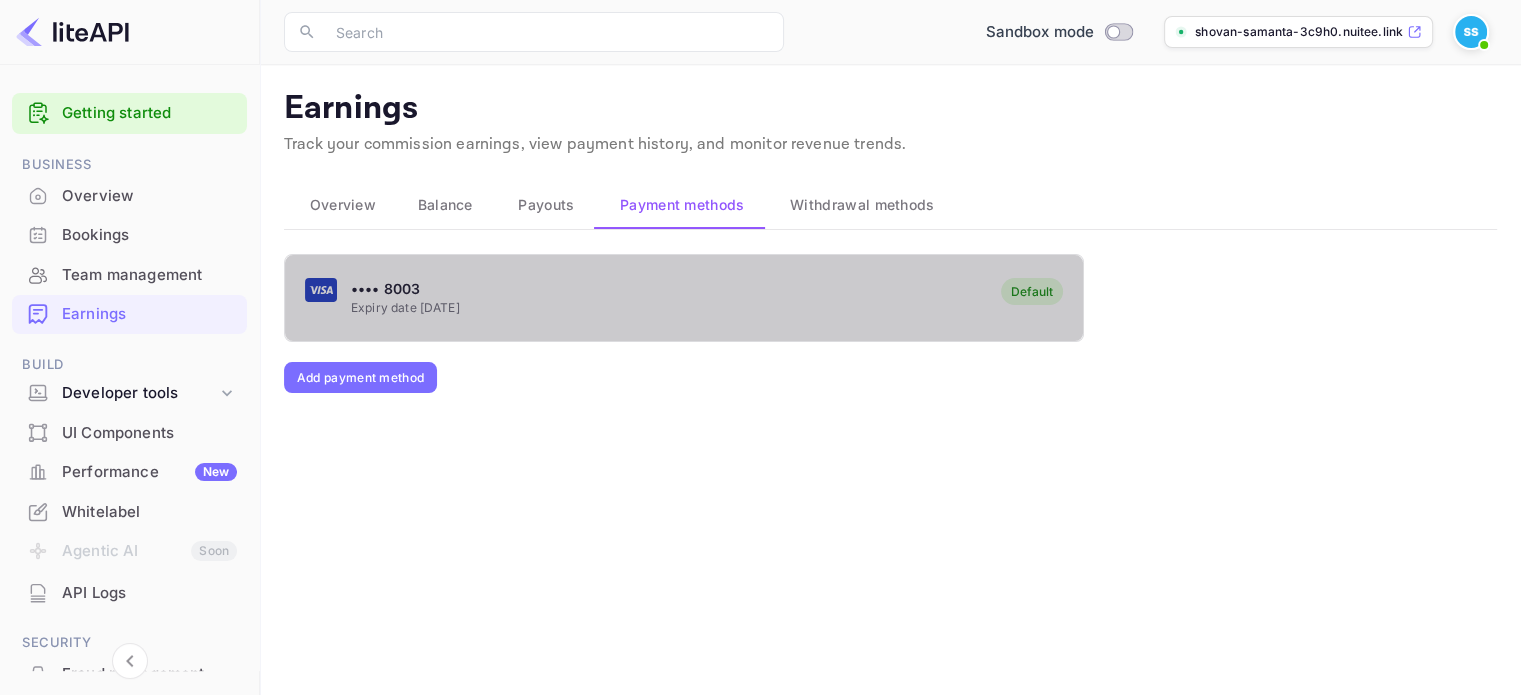 click on "••••   [CARD_LAST_4] Expiry date    [DATE] Default" at bounding box center [684, 297] 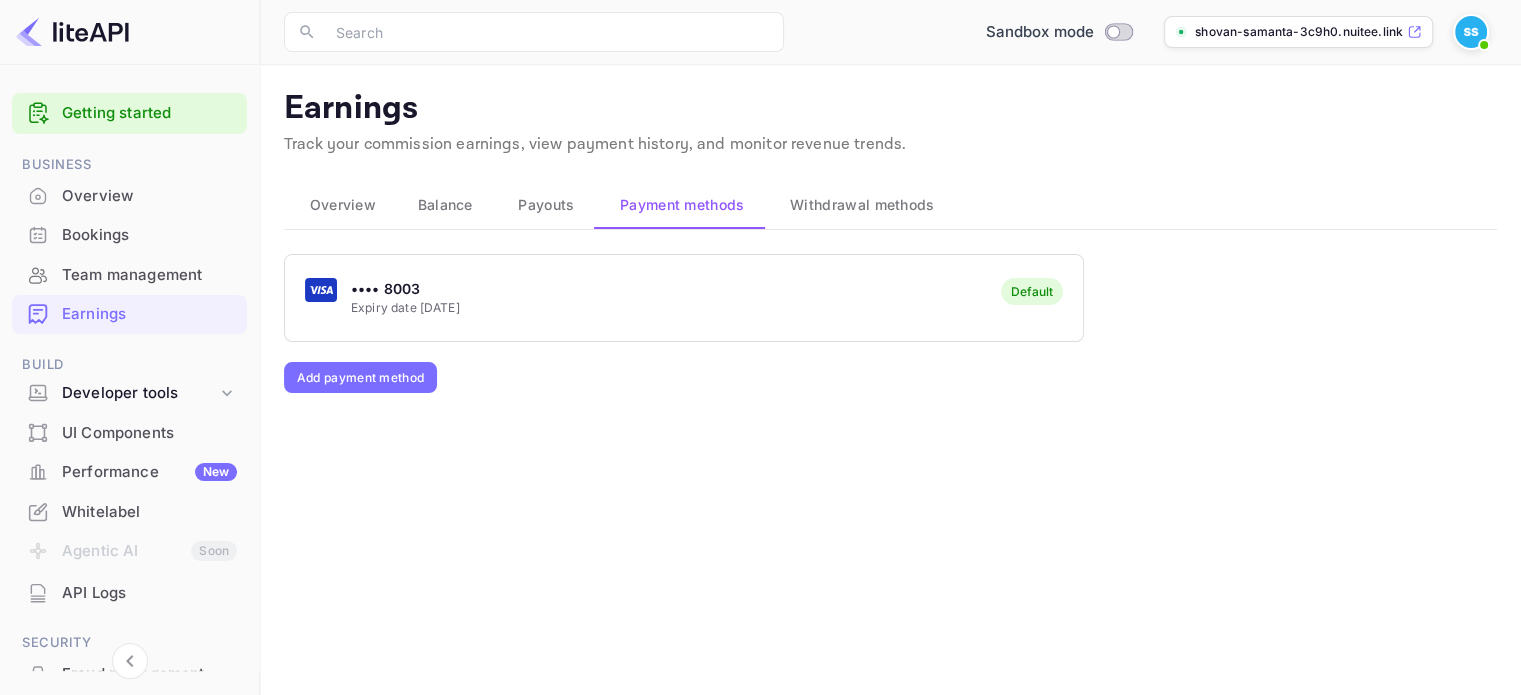 click on "••••   [CARD_LAST_4] Expiry date    [DATE] Default" at bounding box center [684, 297] 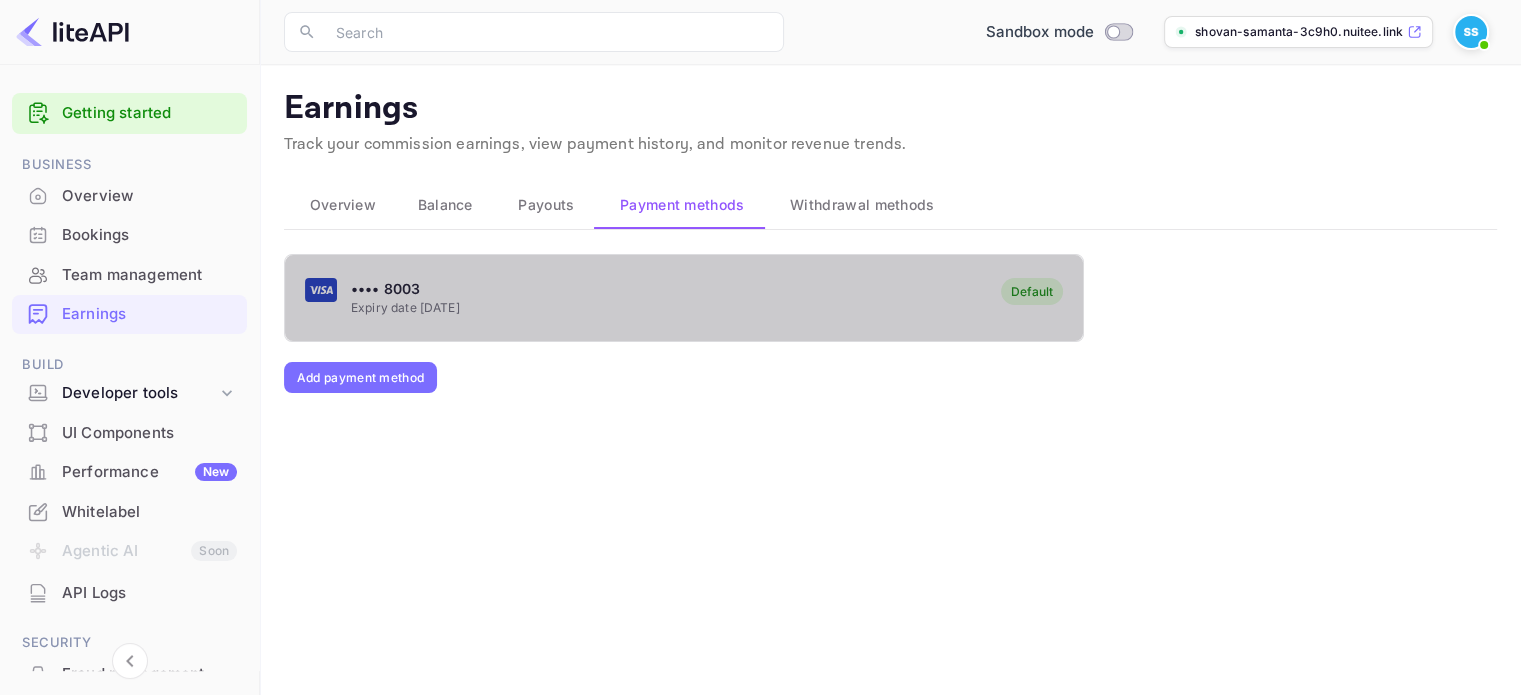 click 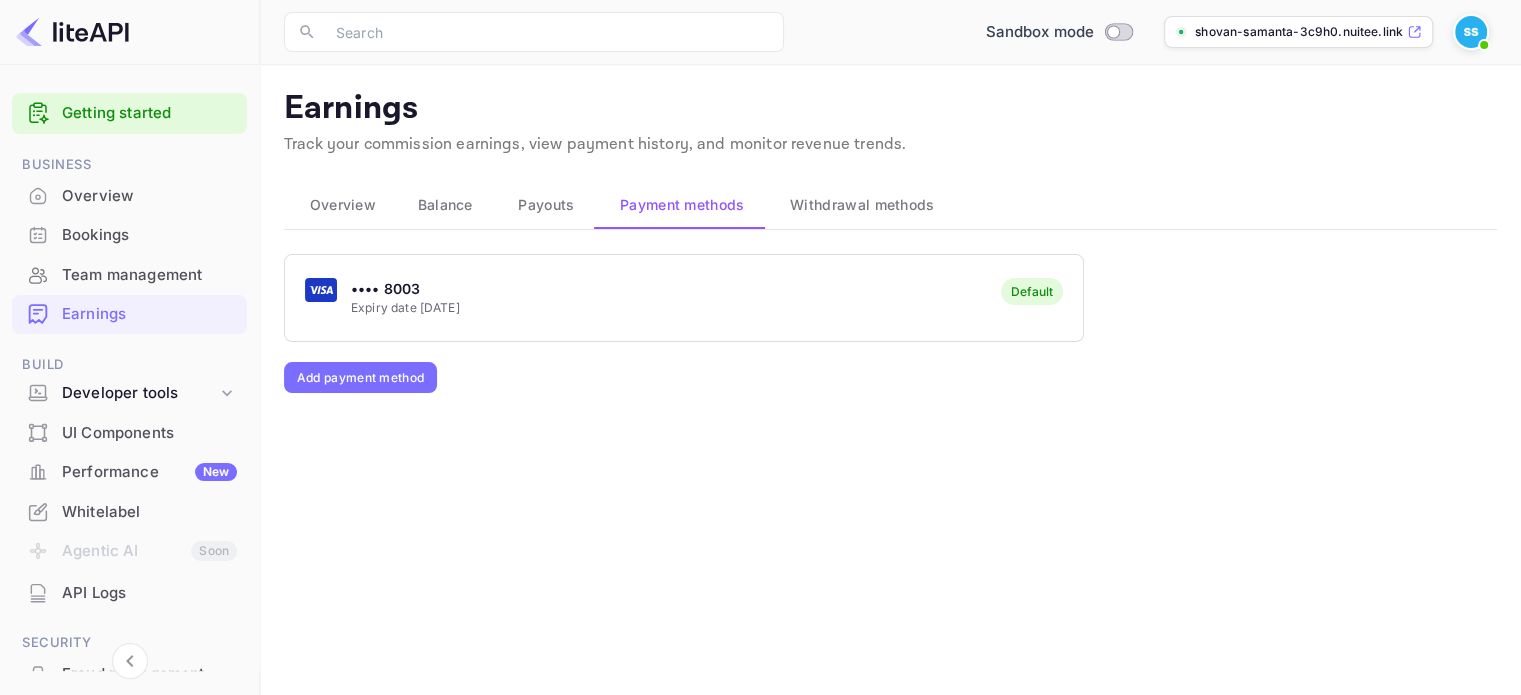 click on "Balance" at bounding box center [445, 205] 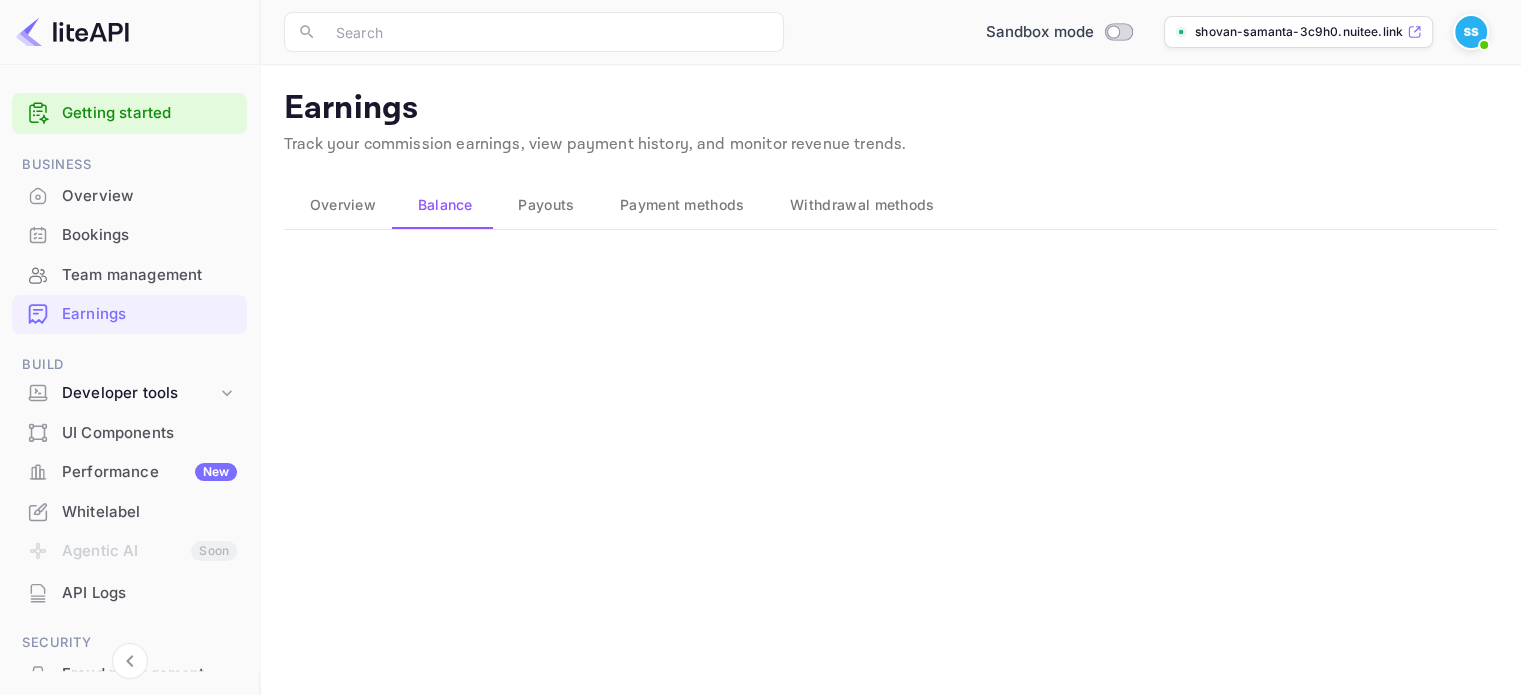 click on "Payment methods" at bounding box center (682, 205) 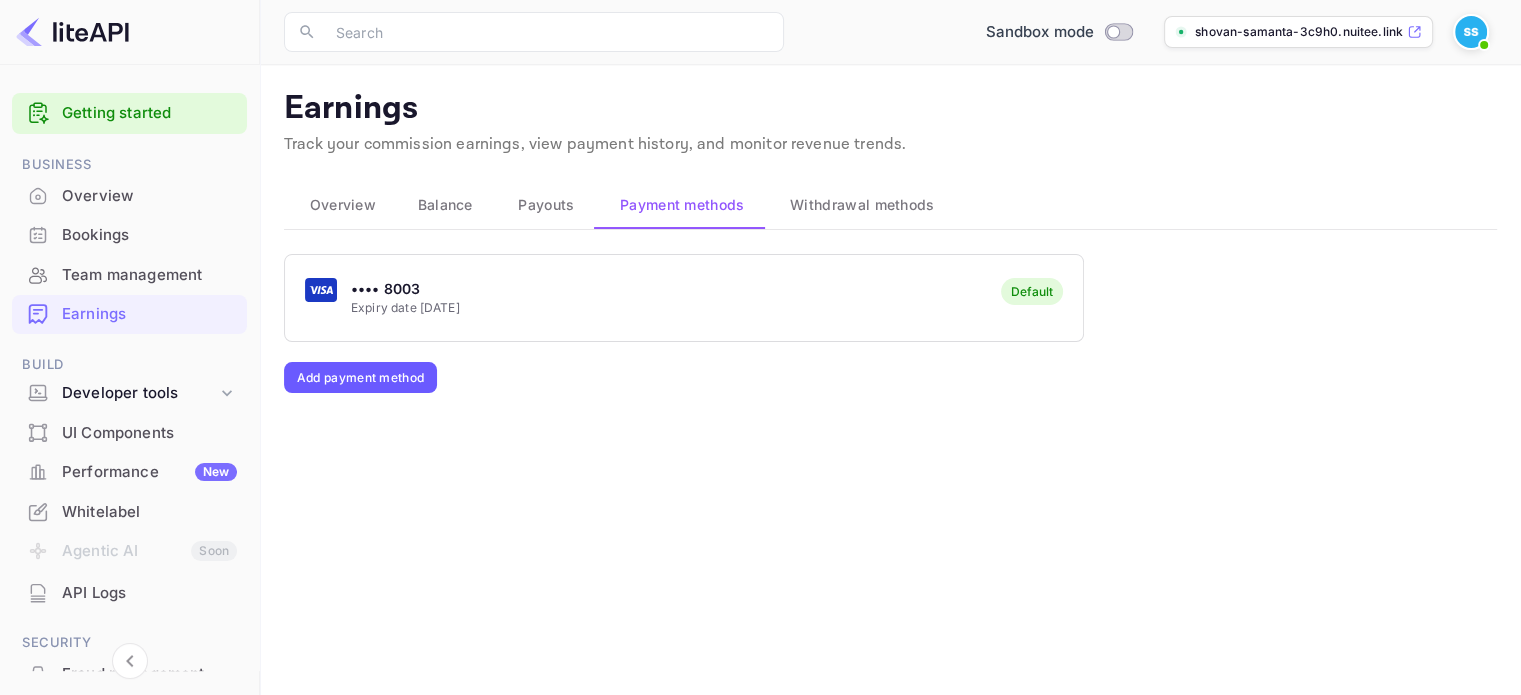 click on "Add payment method" at bounding box center [360, 377] 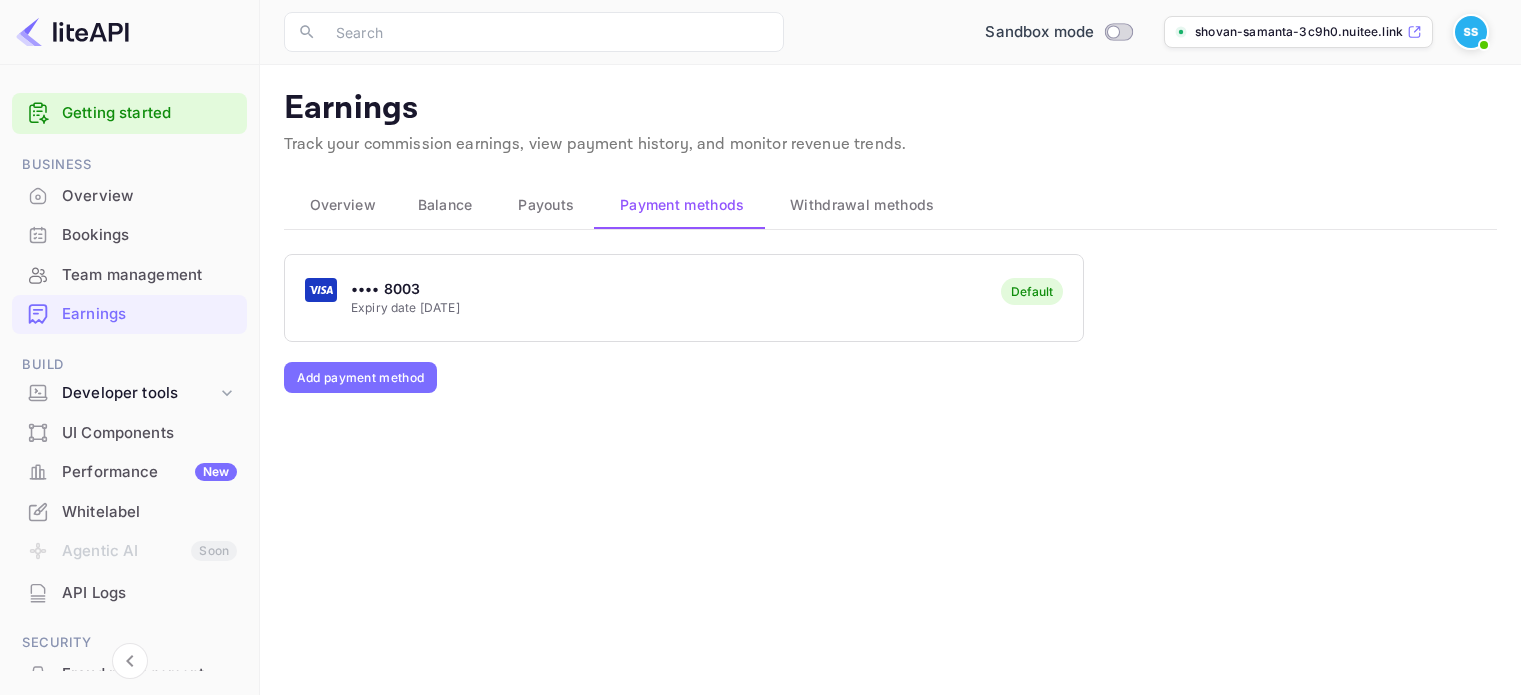 click 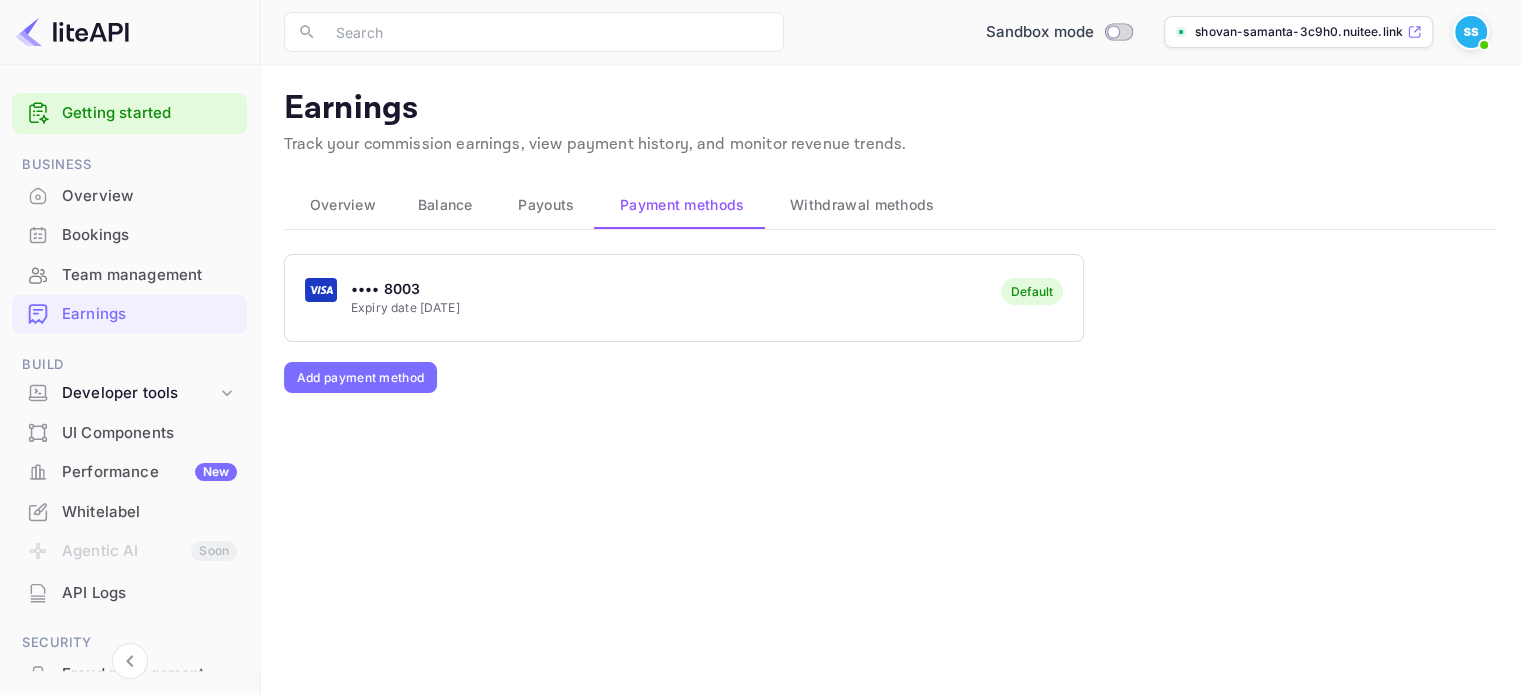 click at bounding box center [1471, 32] 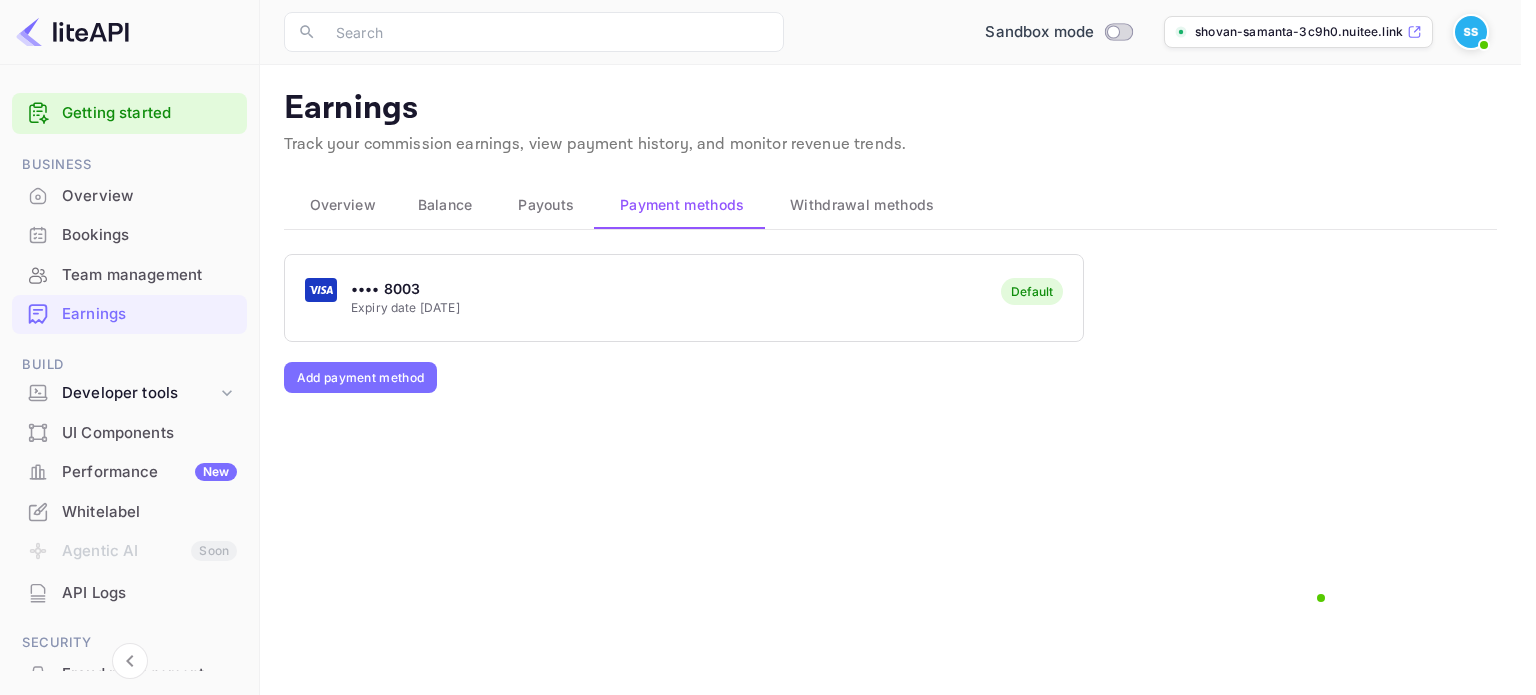 click at bounding box center (760, 764) 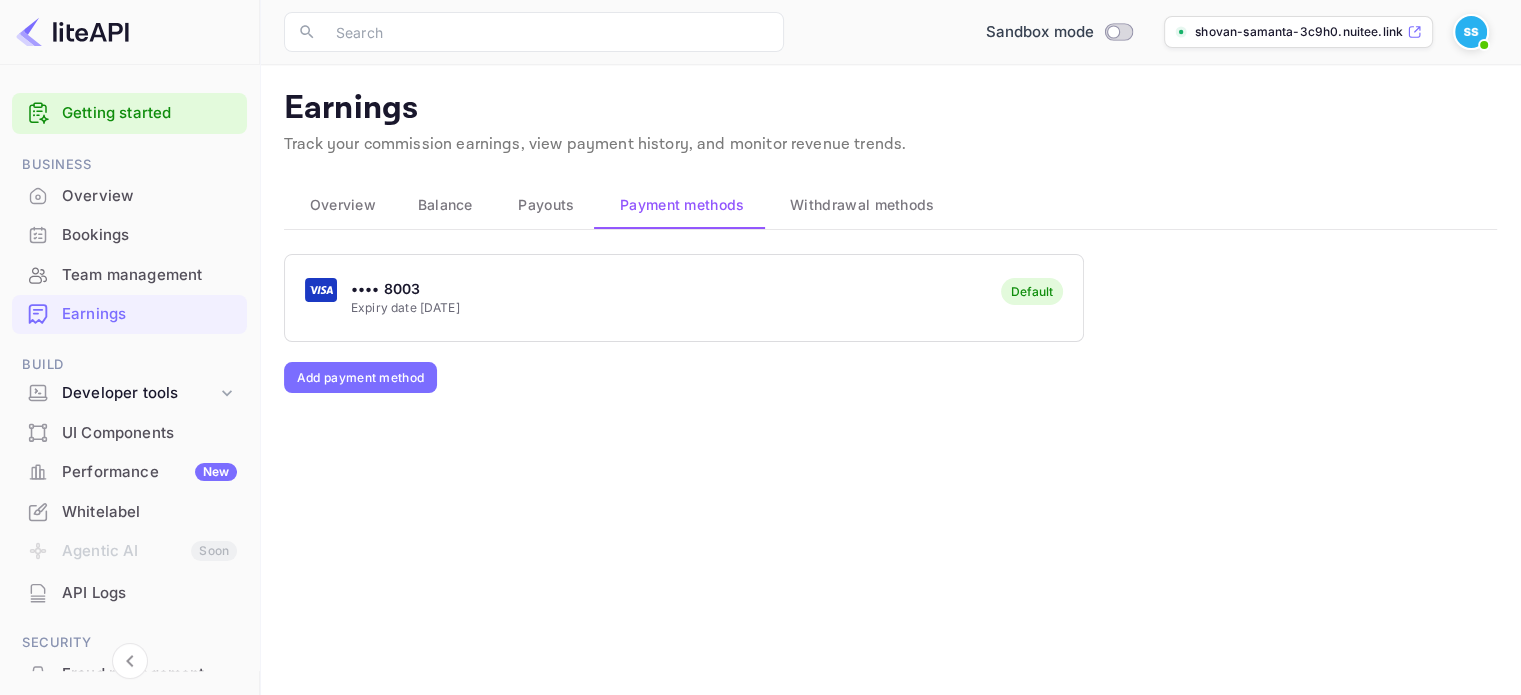 scroll, scrollTop: 189, scrollLeft: 0, axis: vertical 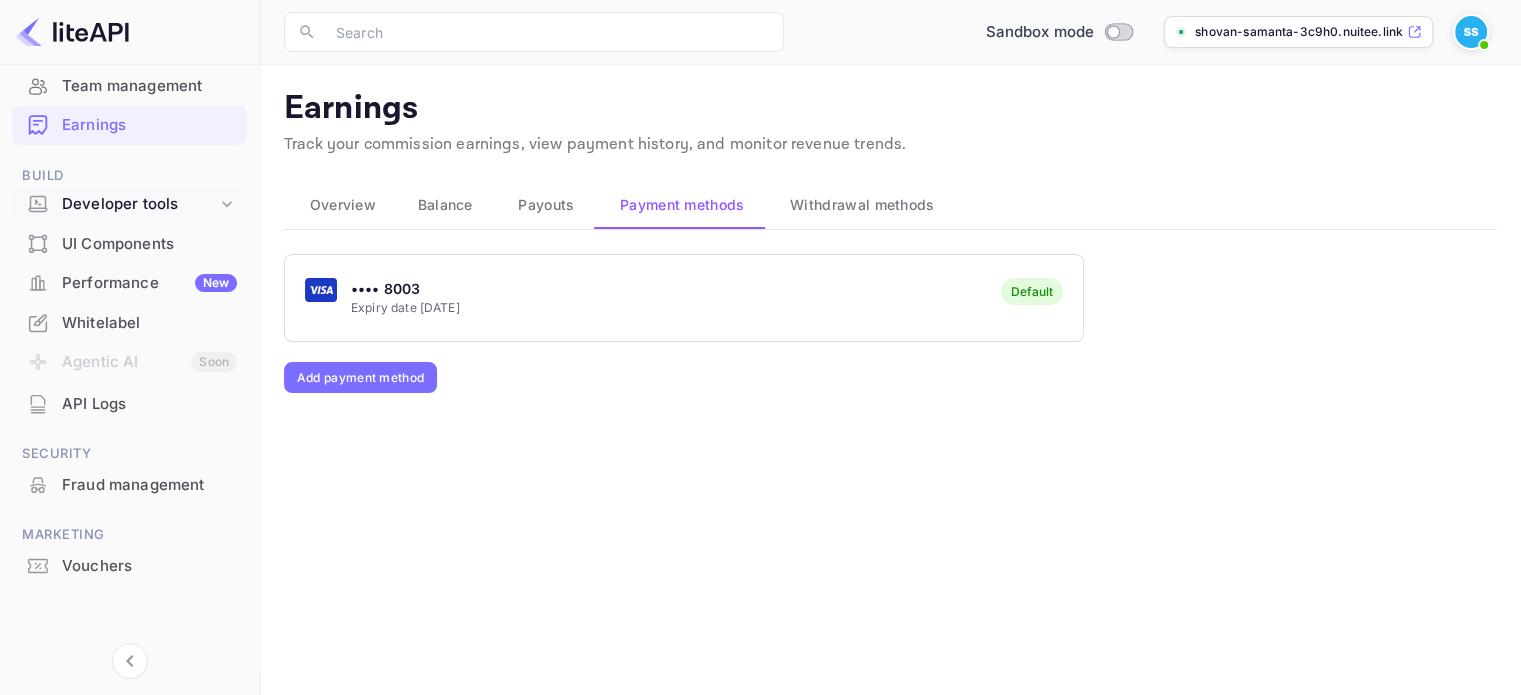 click on "Developer tools" at bounding box center (139, 204) 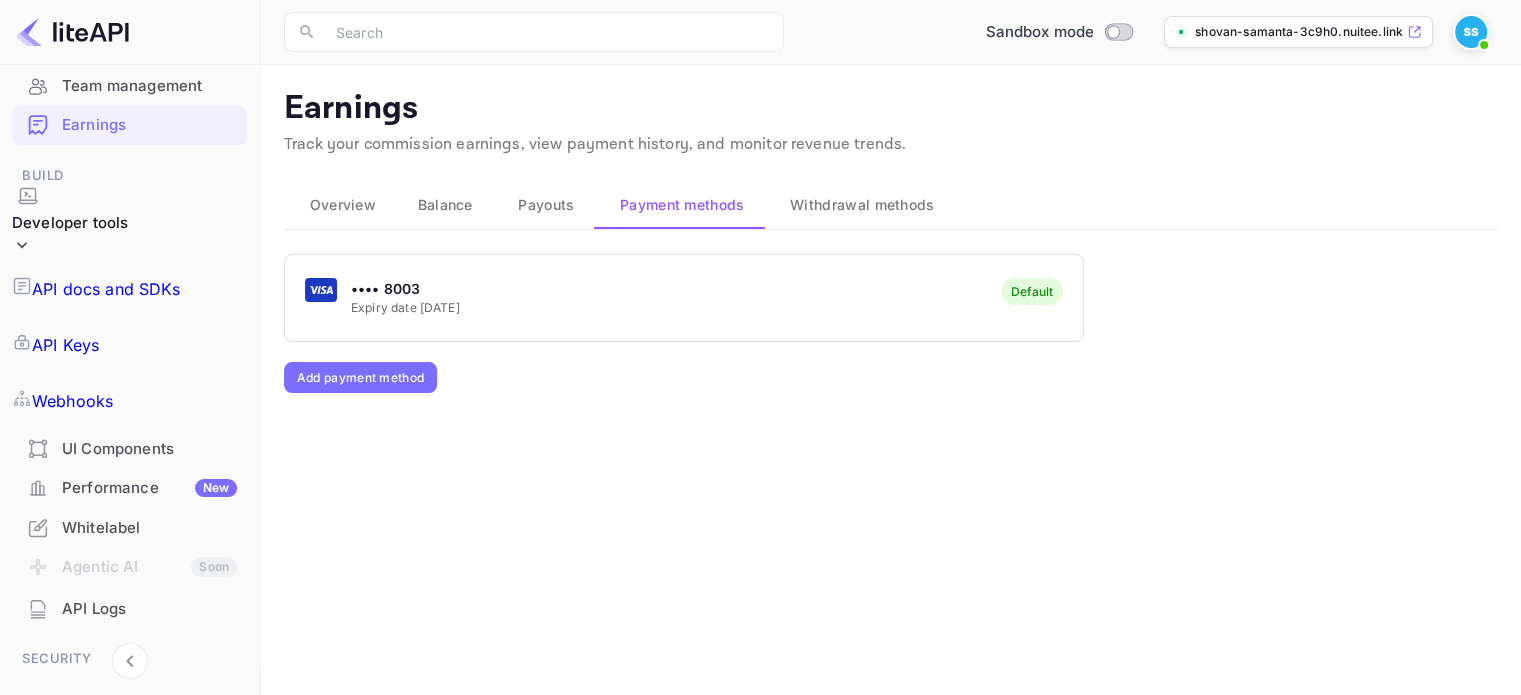 click on "Whitelabel" at bounding box center (129, 528) 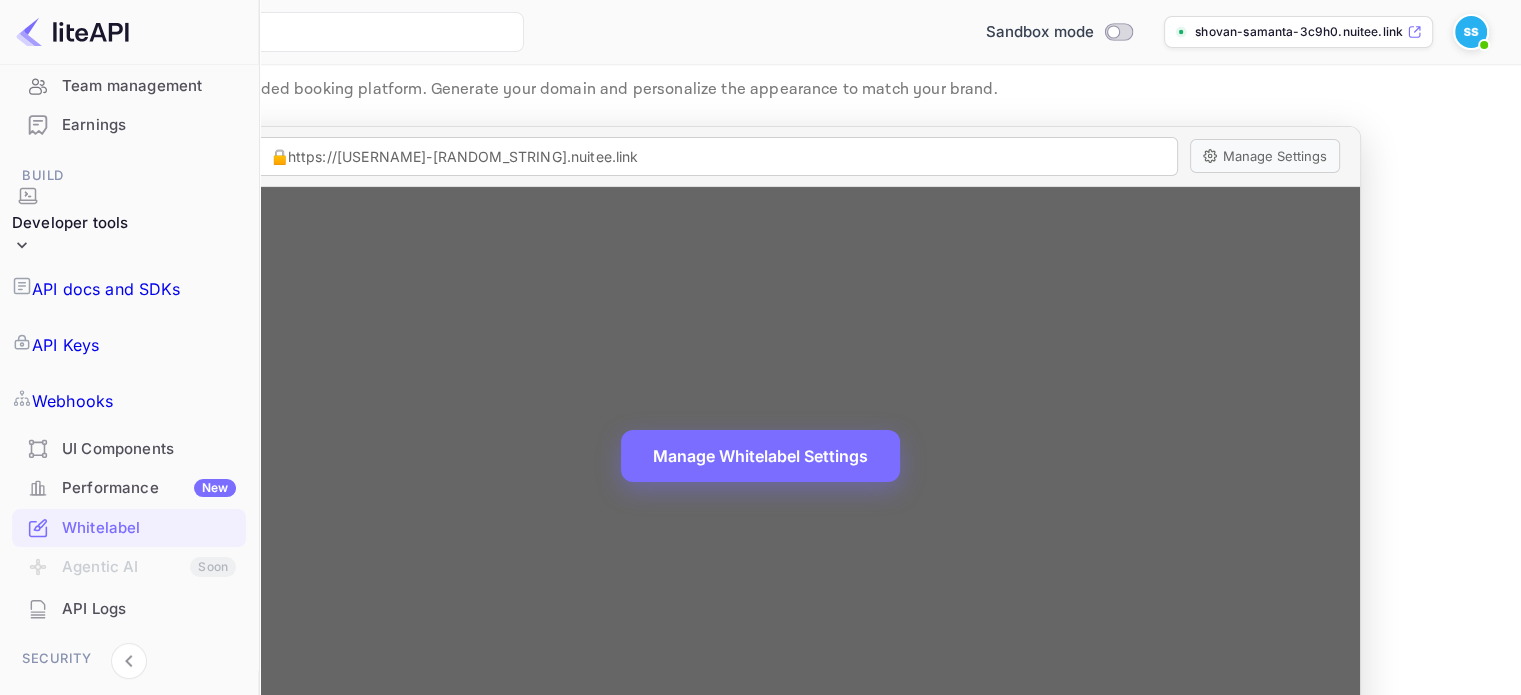 scroll, scrollTop: 109, scrollLeft: 0, axis: vertical 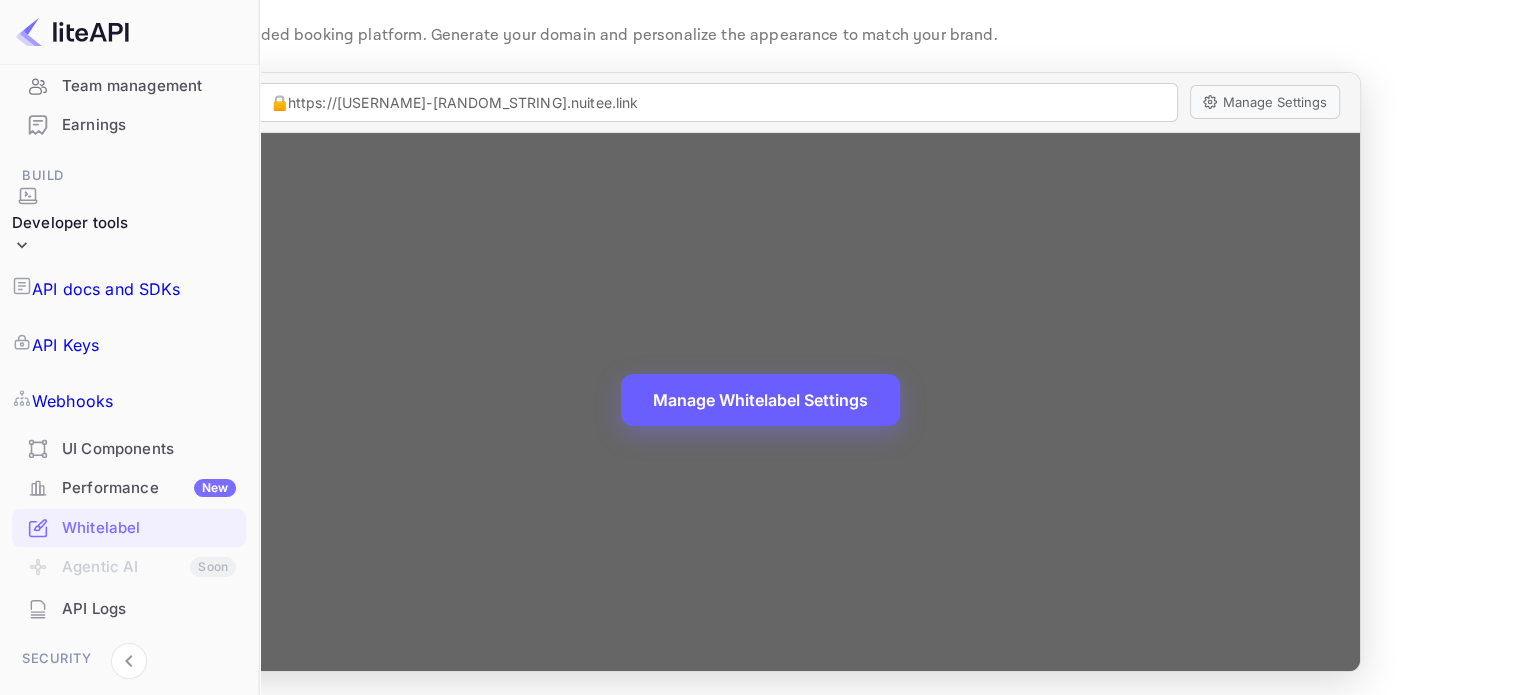 click on "Manage Whitelabel Settings" at bounding box center (760, 400) 